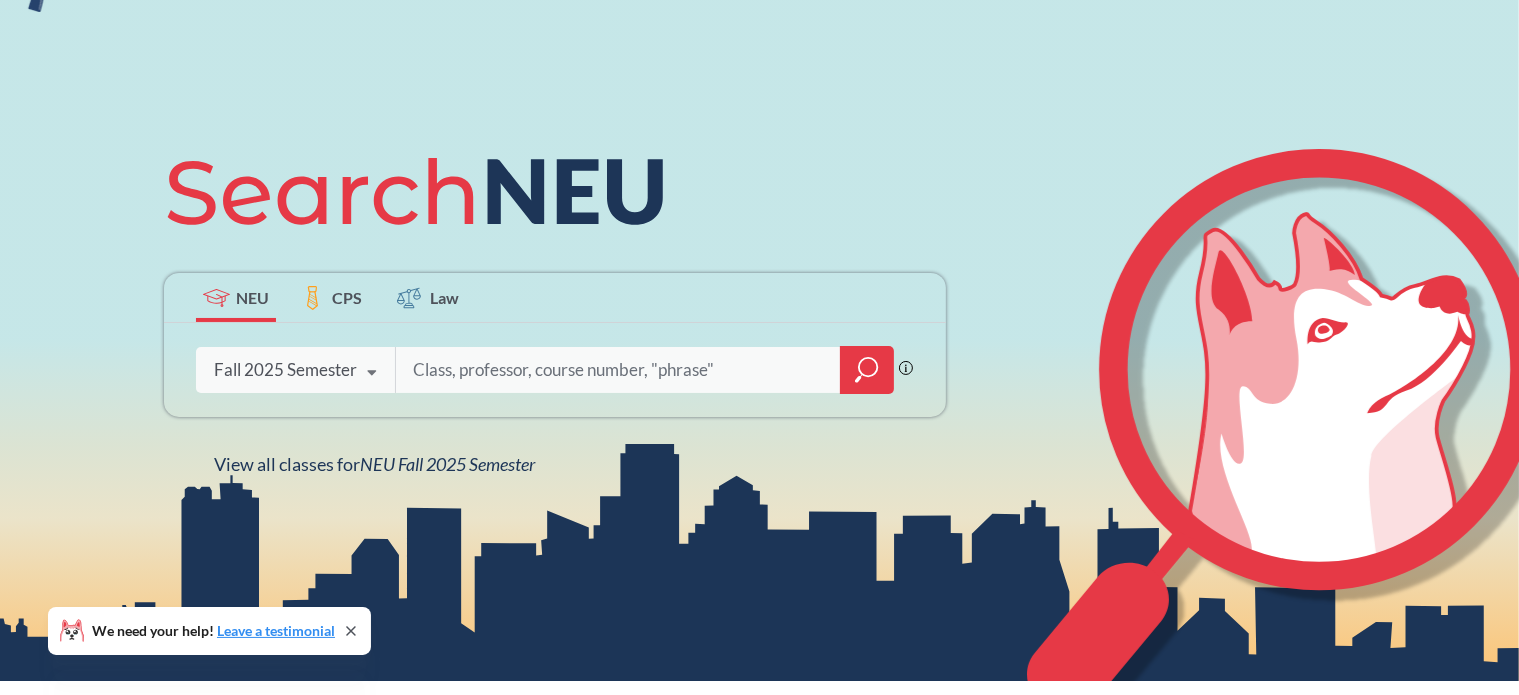 scroll, scrollTop: 132, scrollLeft: 0, axis: vertical 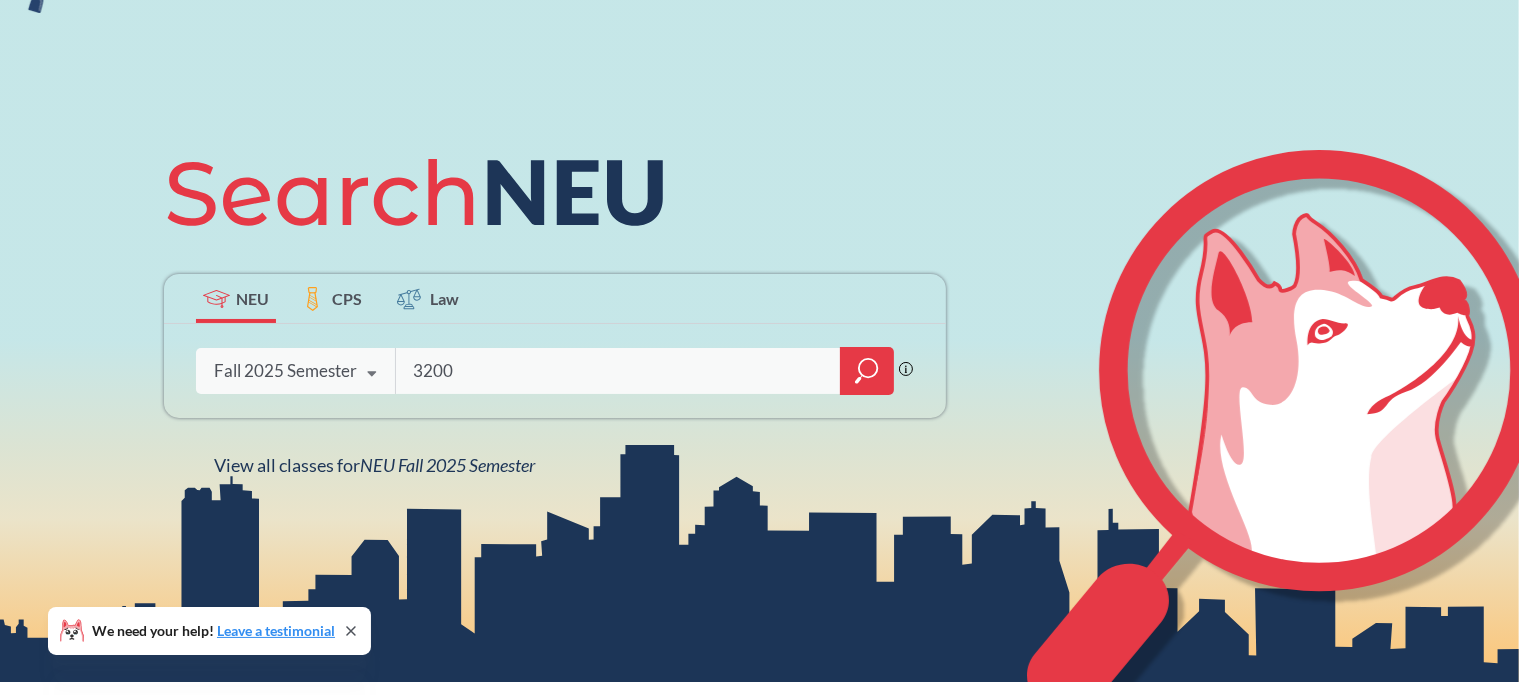 type on "3200" 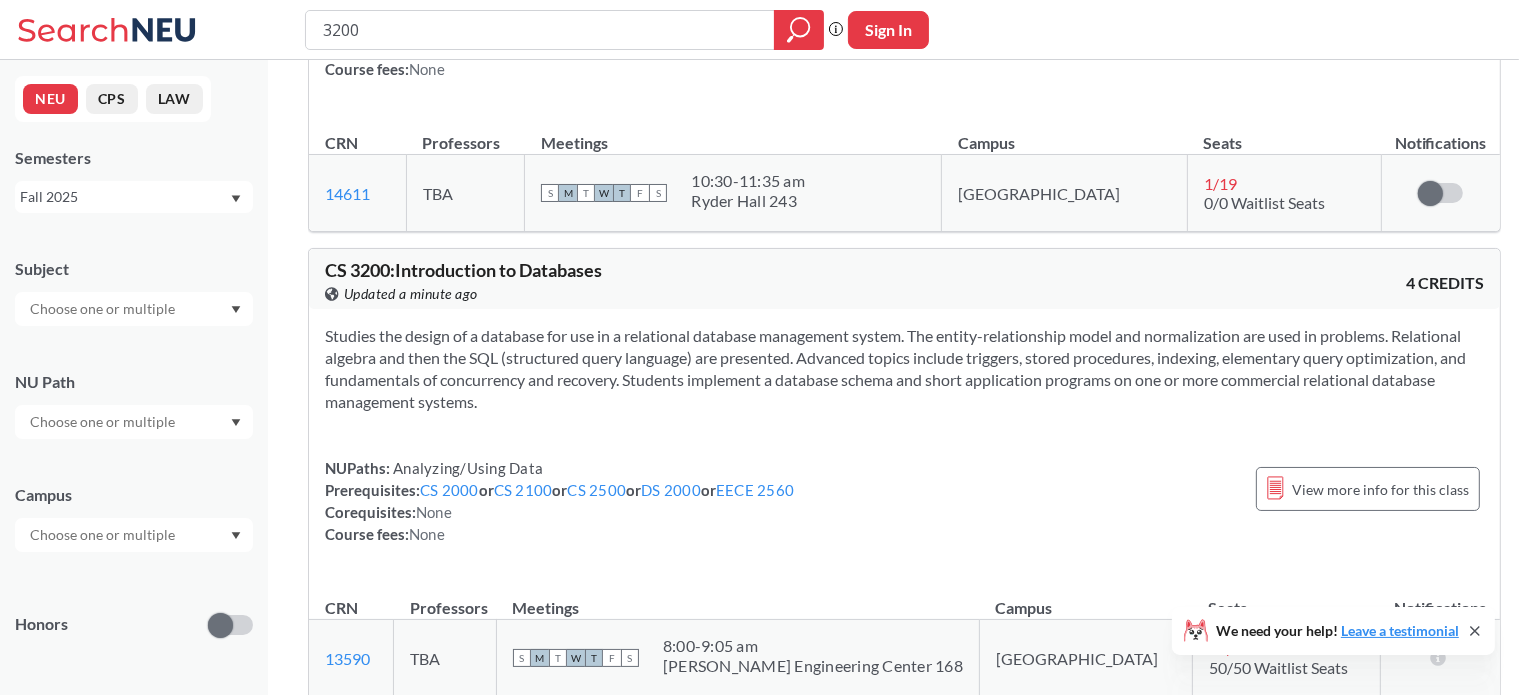 scroll, scrollTop: 3426, scrollLeft: 0, axis: vertical 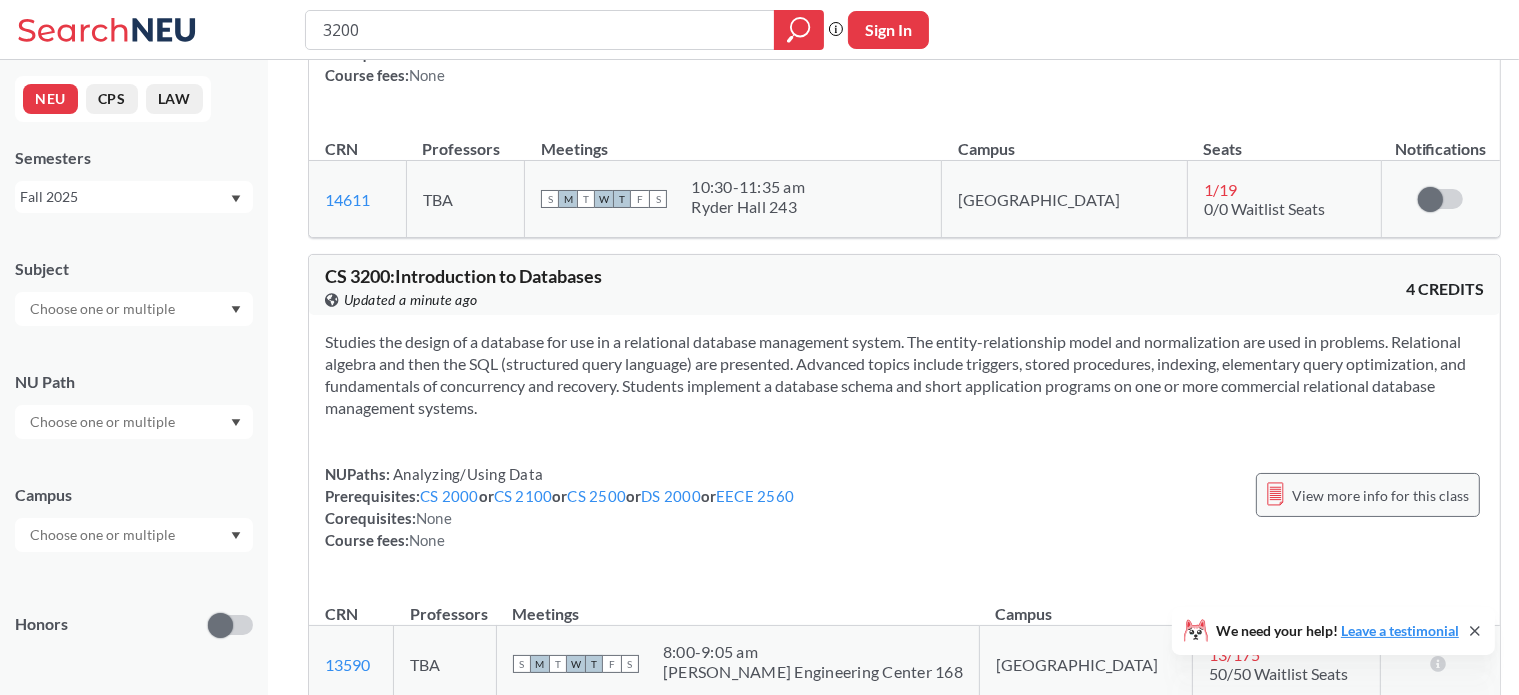 click on "View more info for this class" at bounding box center (1380, 495) 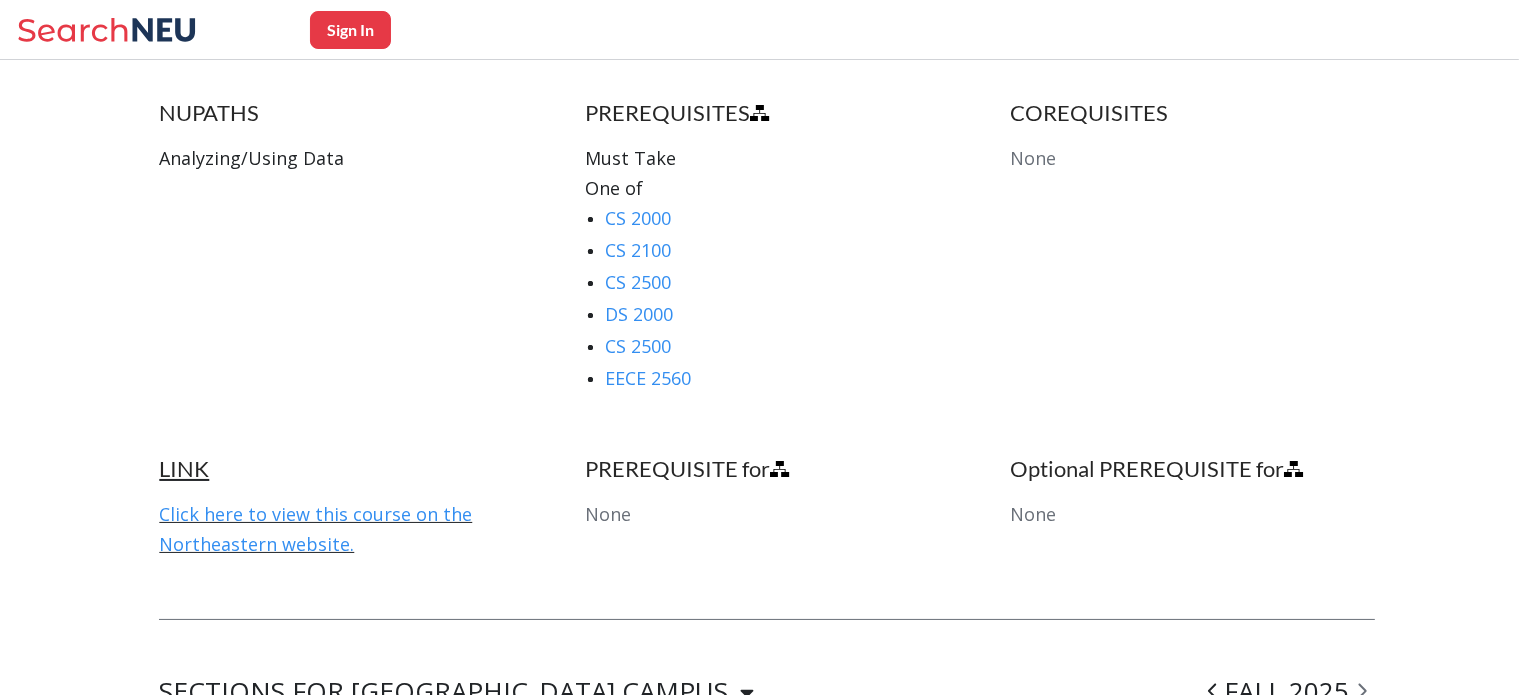 scroll, scrollTop: 1132, scrollLeft: 0, axis: vertical 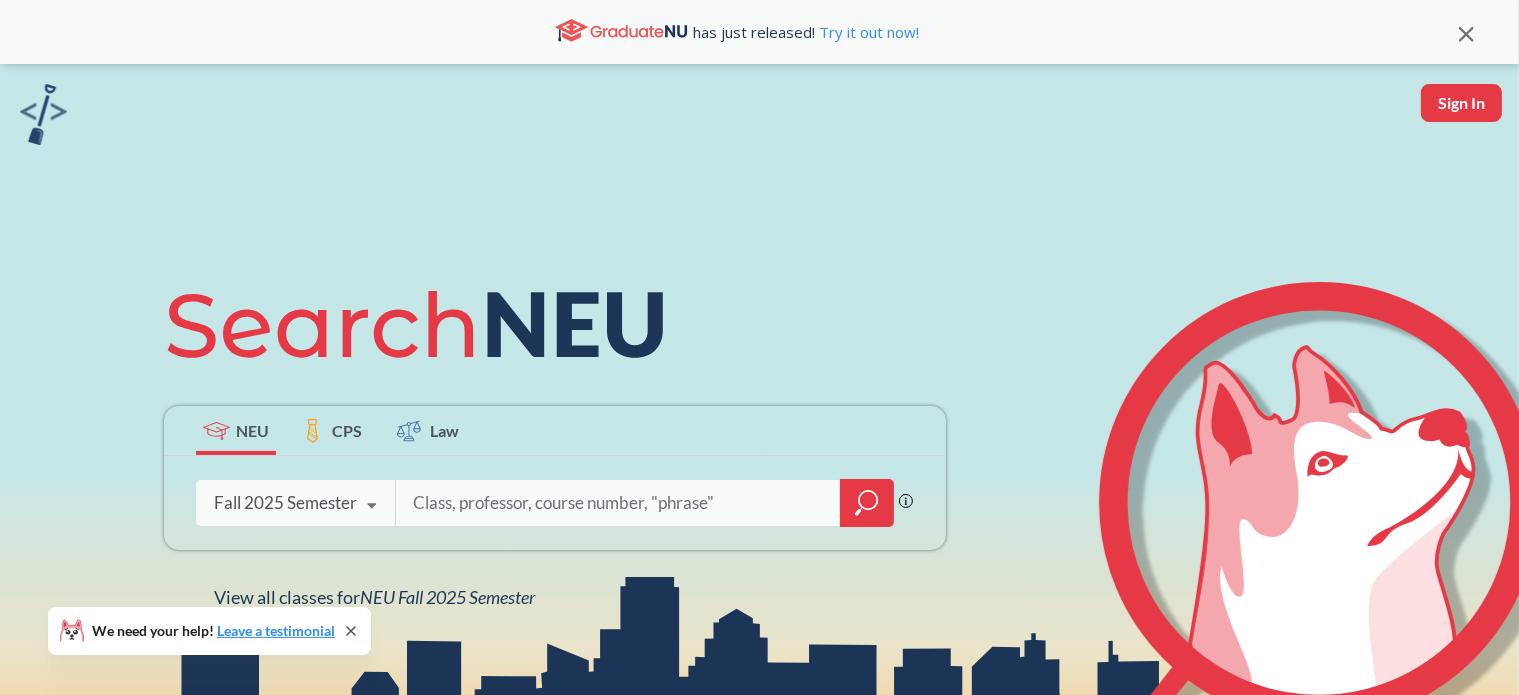 paste on "[PERSON_NAME]" 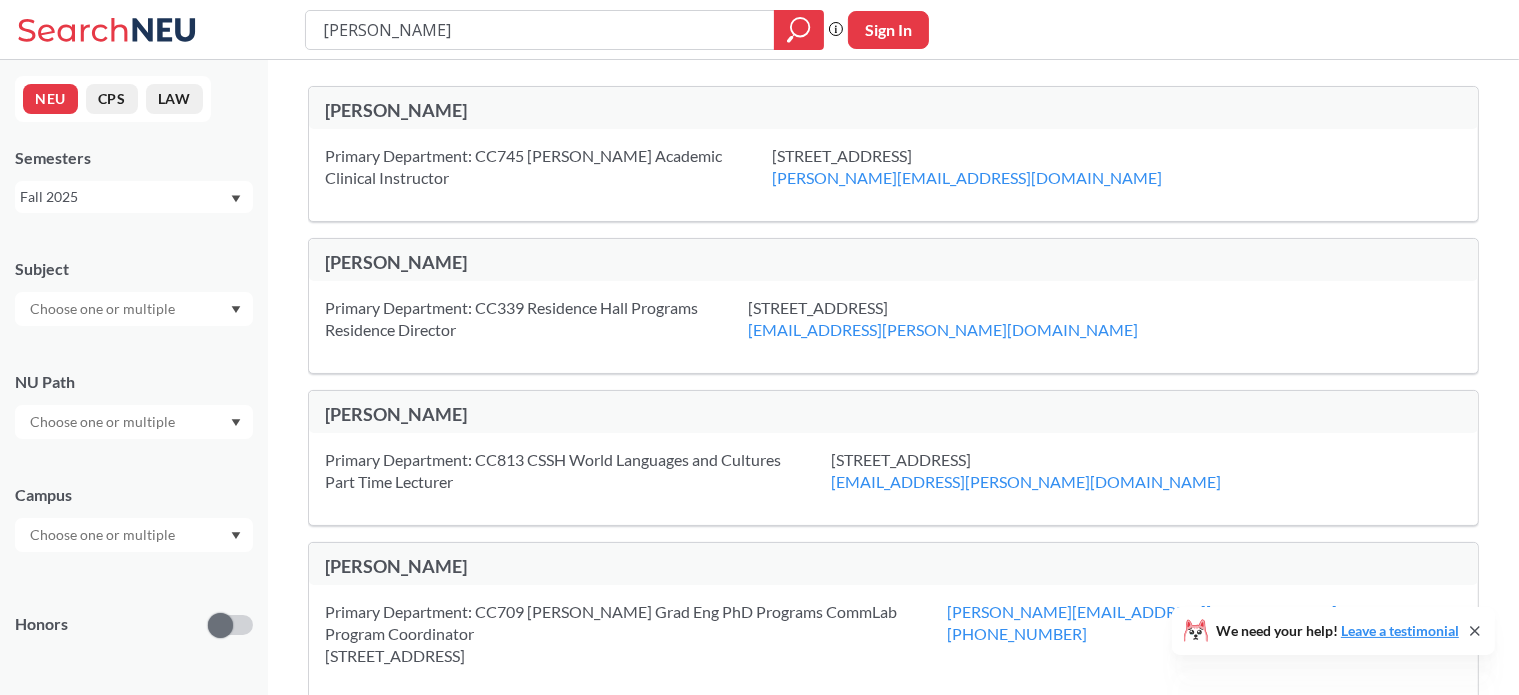 click on "Primary Department: CC745 [PERSON_NAME] Academic Clinical Instructor" at bounding box center (548, 167) 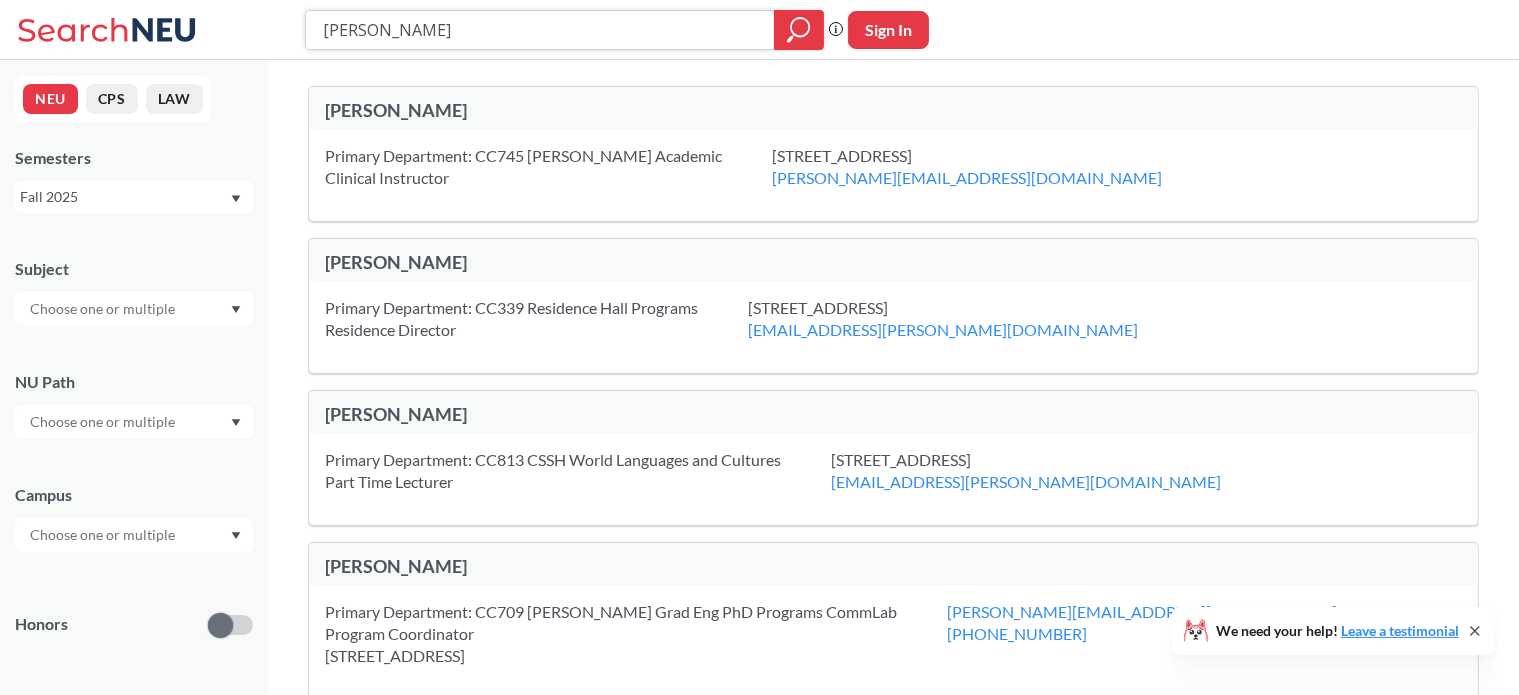 click 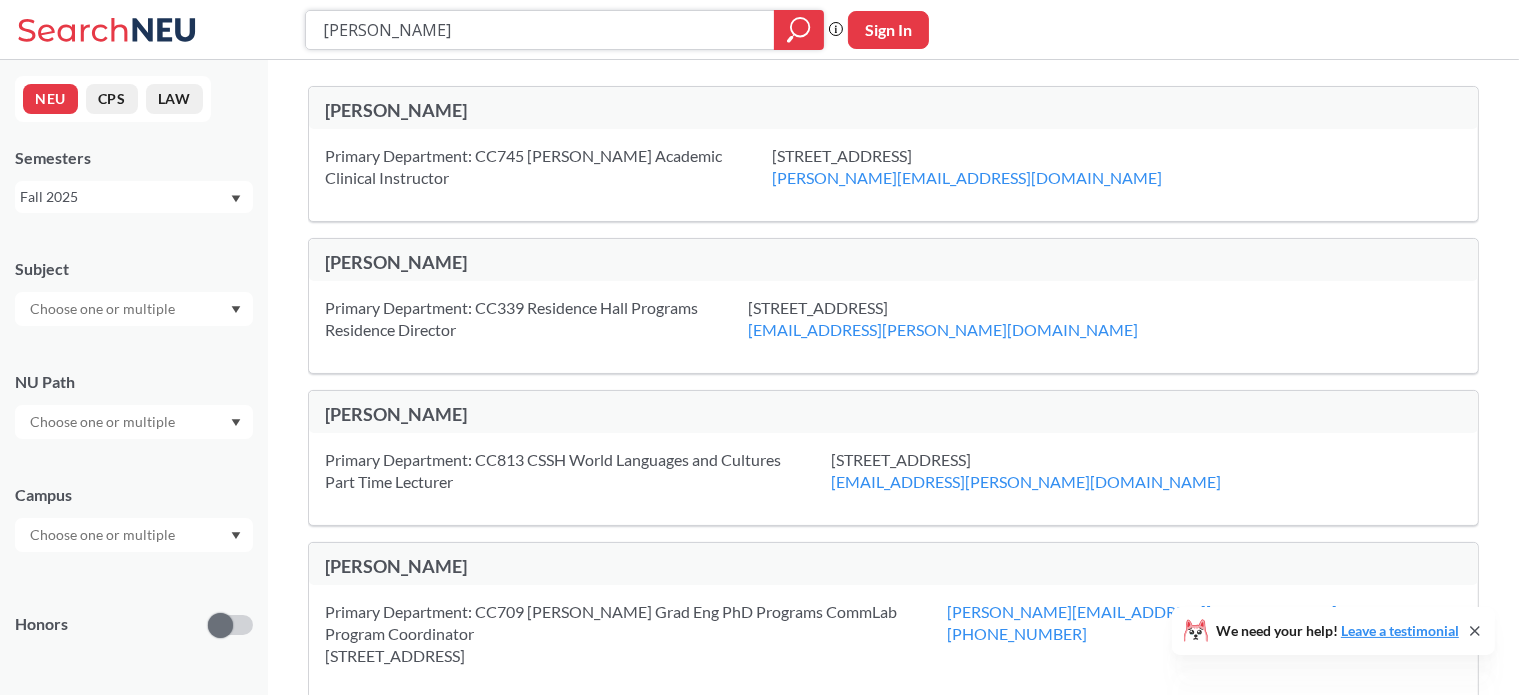 click on "[PERSON_NAME]" at bounding box center [540, 30] 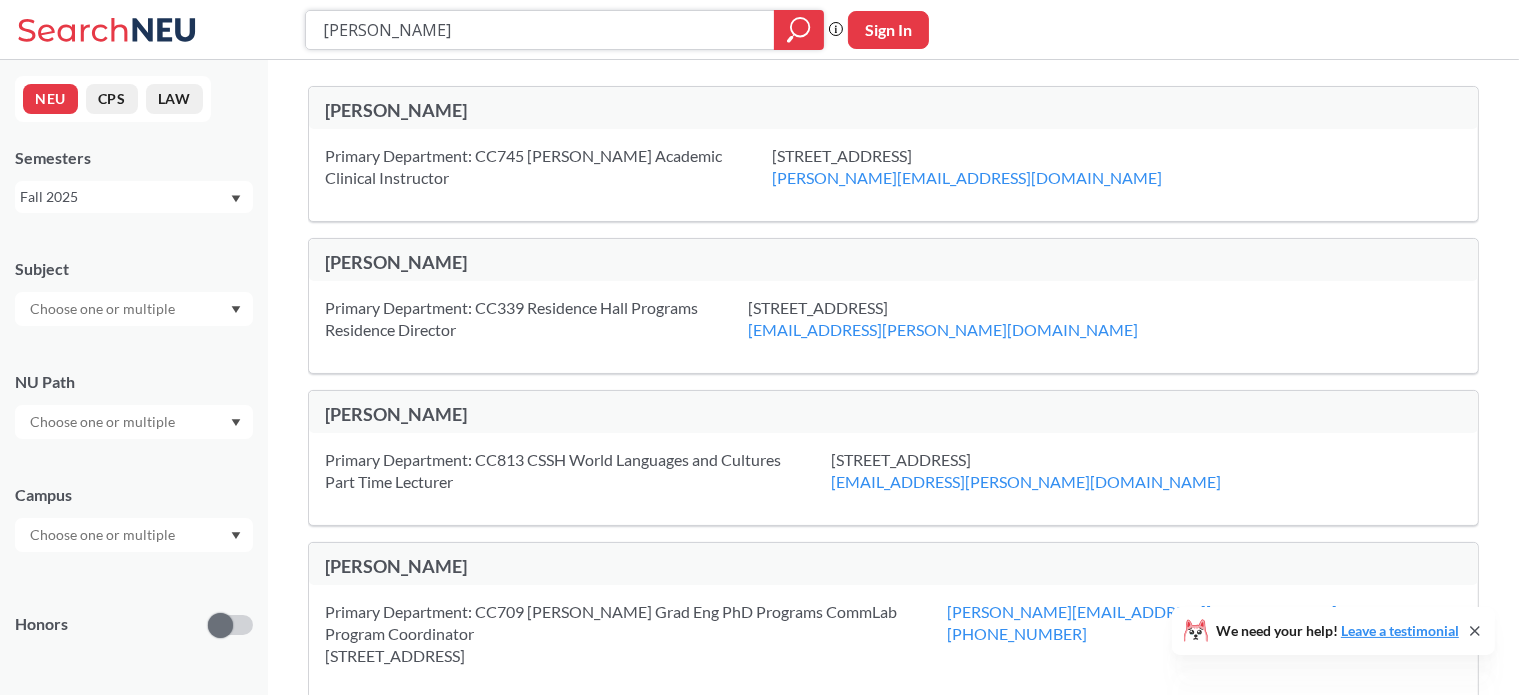 type 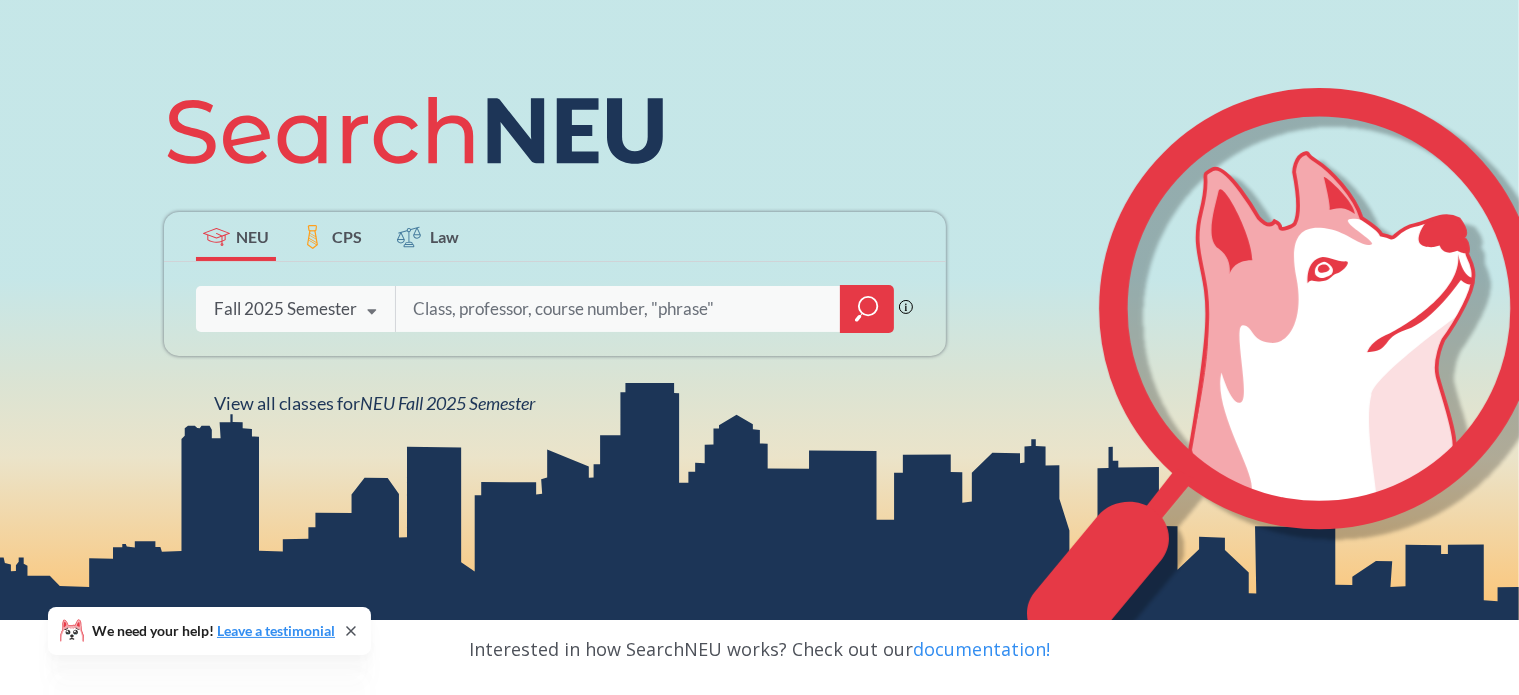 scroll, scrollTop: 160, scrollLeft: 0, axis: vertical 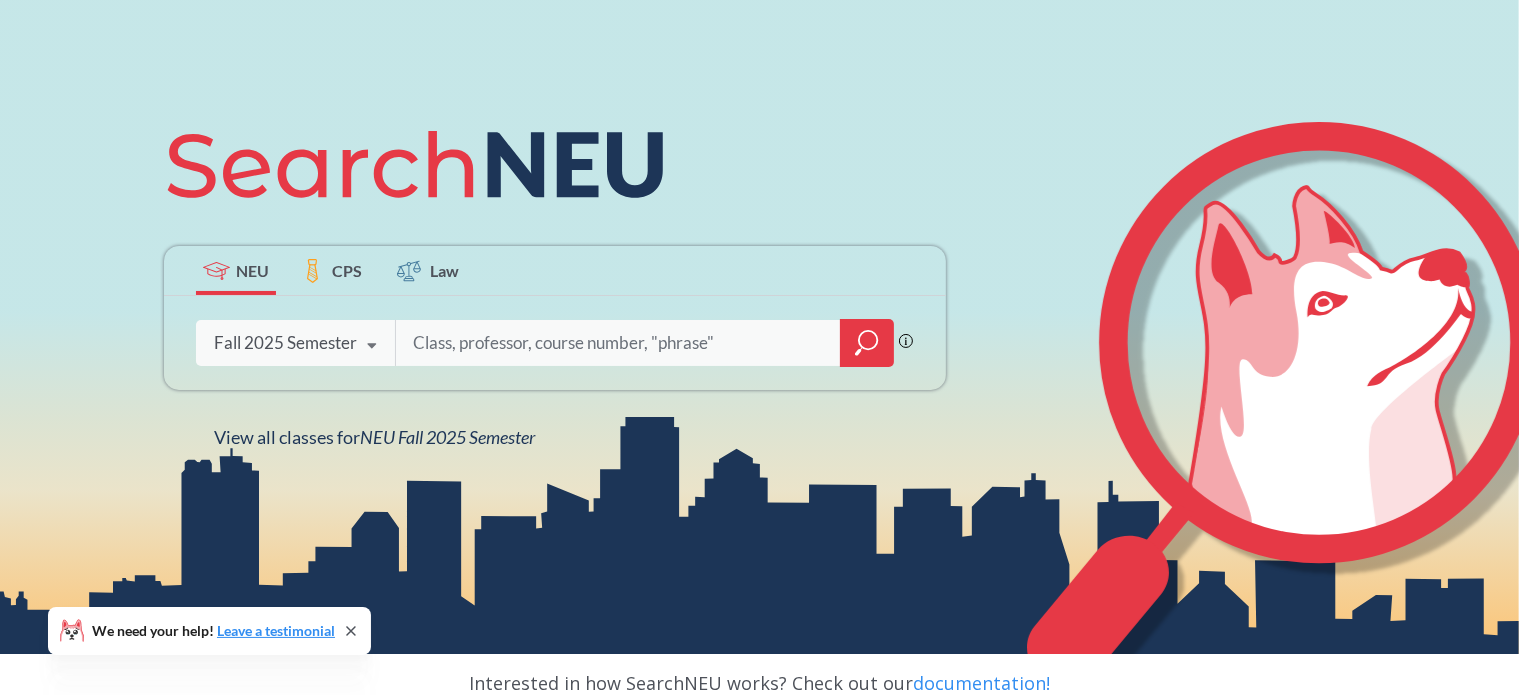 click at bounding box center [619, 343] 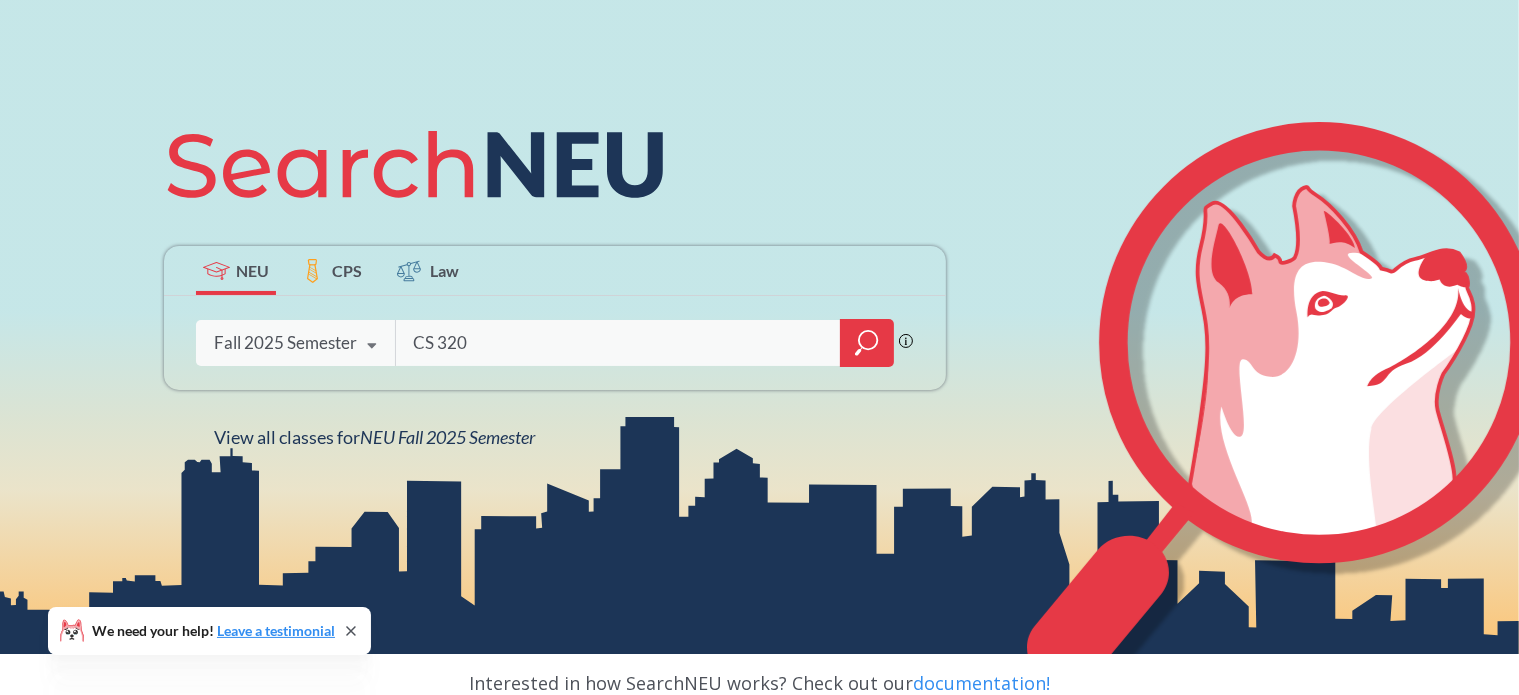 type on "CS 3200" 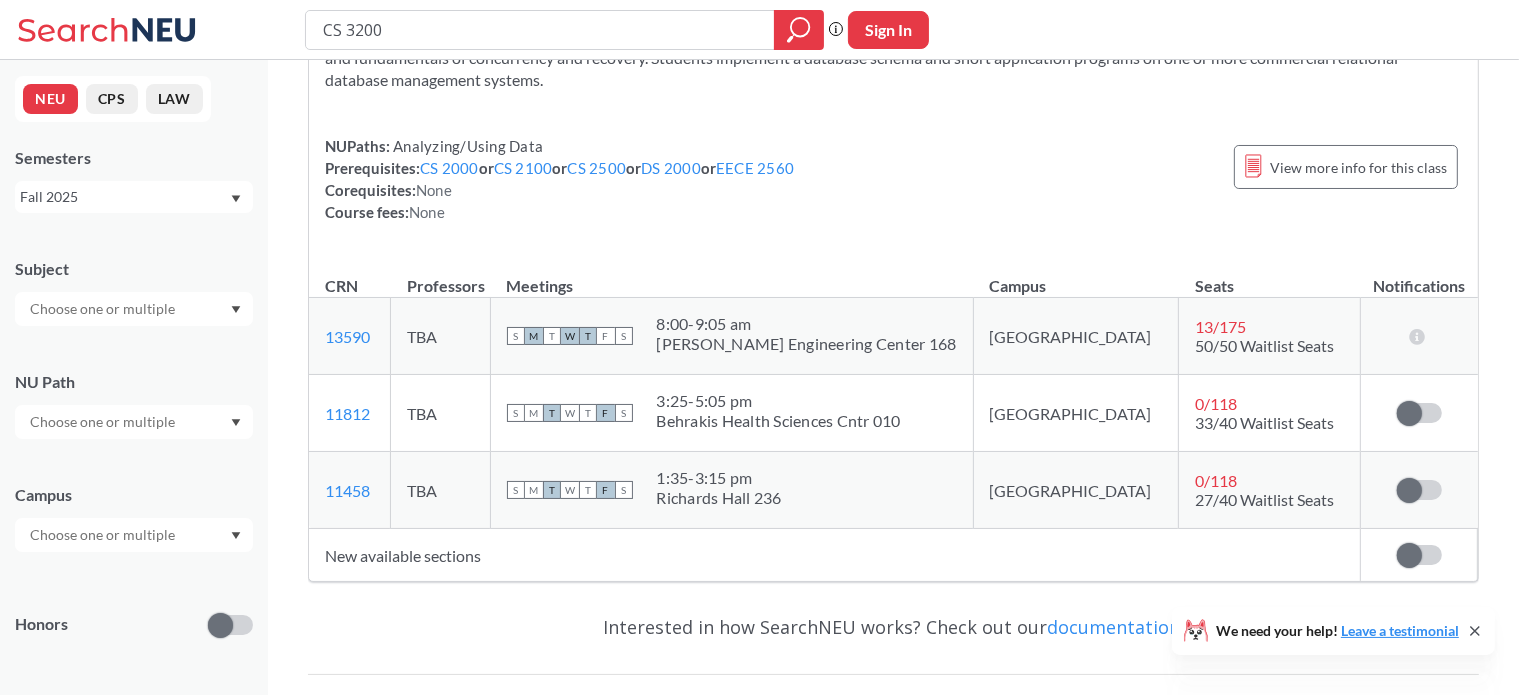 scroll, scrollTop: 168, scrollLeft: 0, axis: vertical 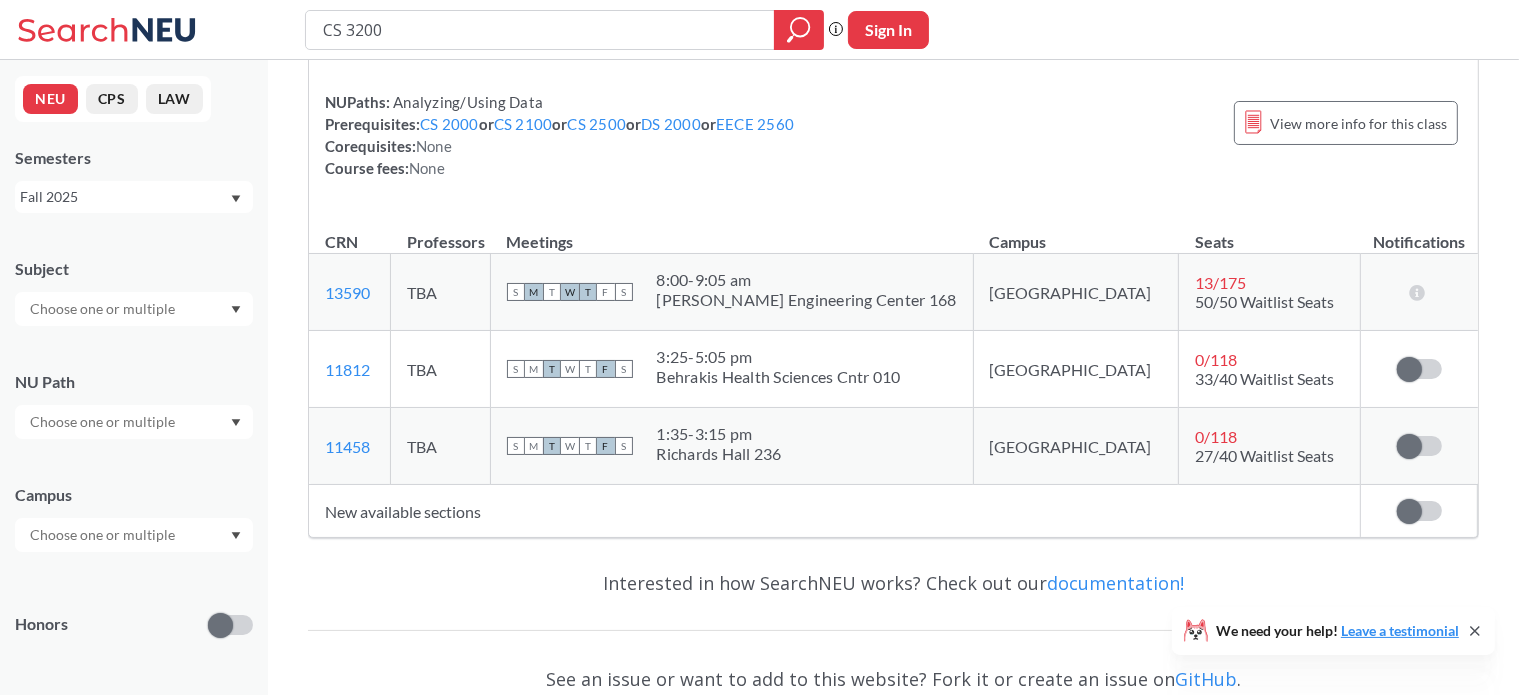 click on "TBA" at bounding box center [440, 369] 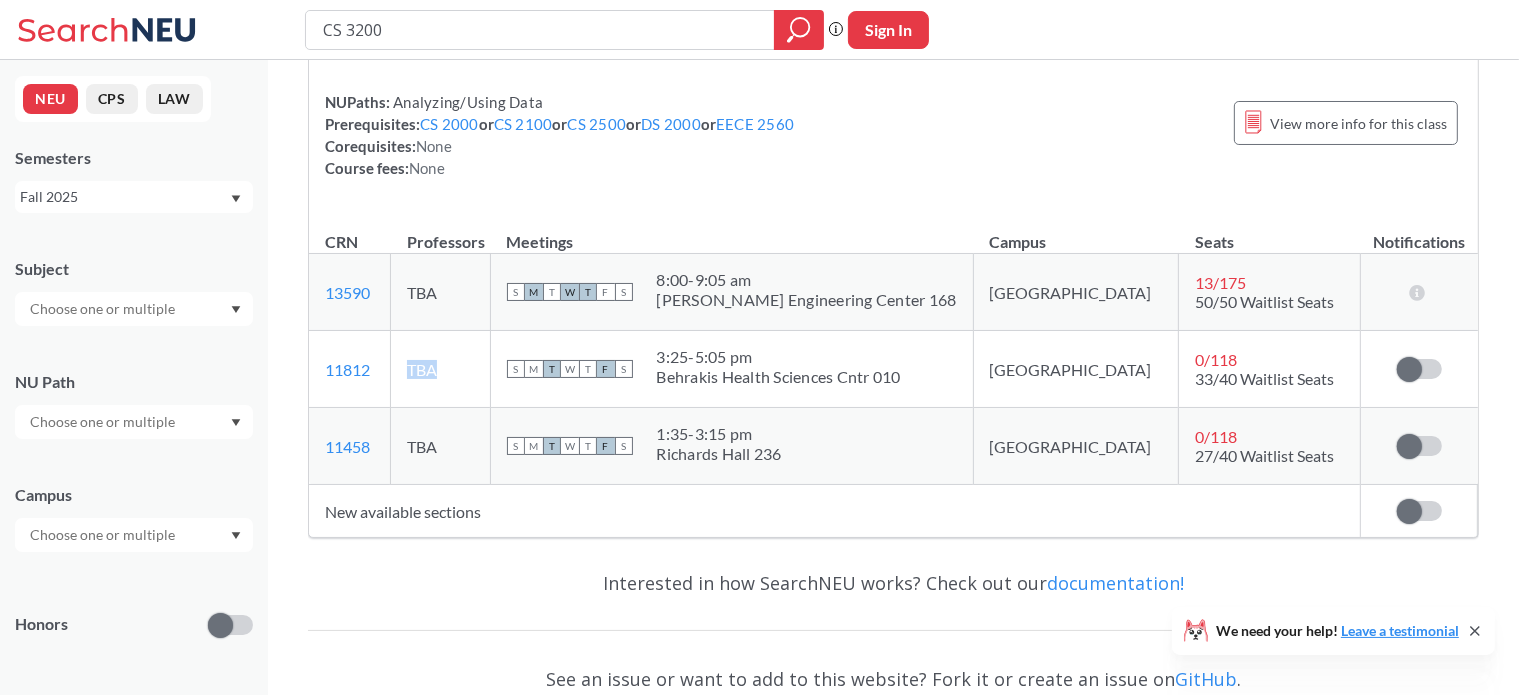 click on "TBA" at bounding box center (440, 369) 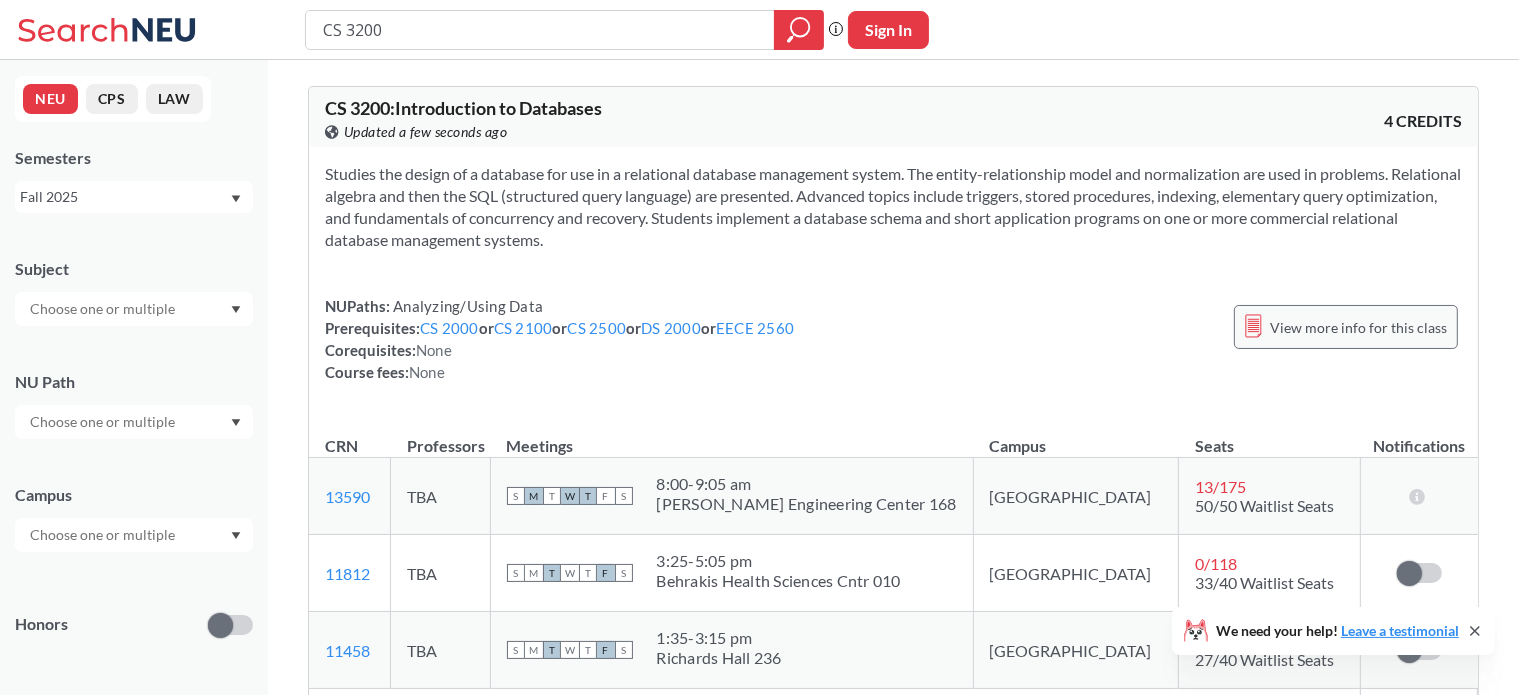 click 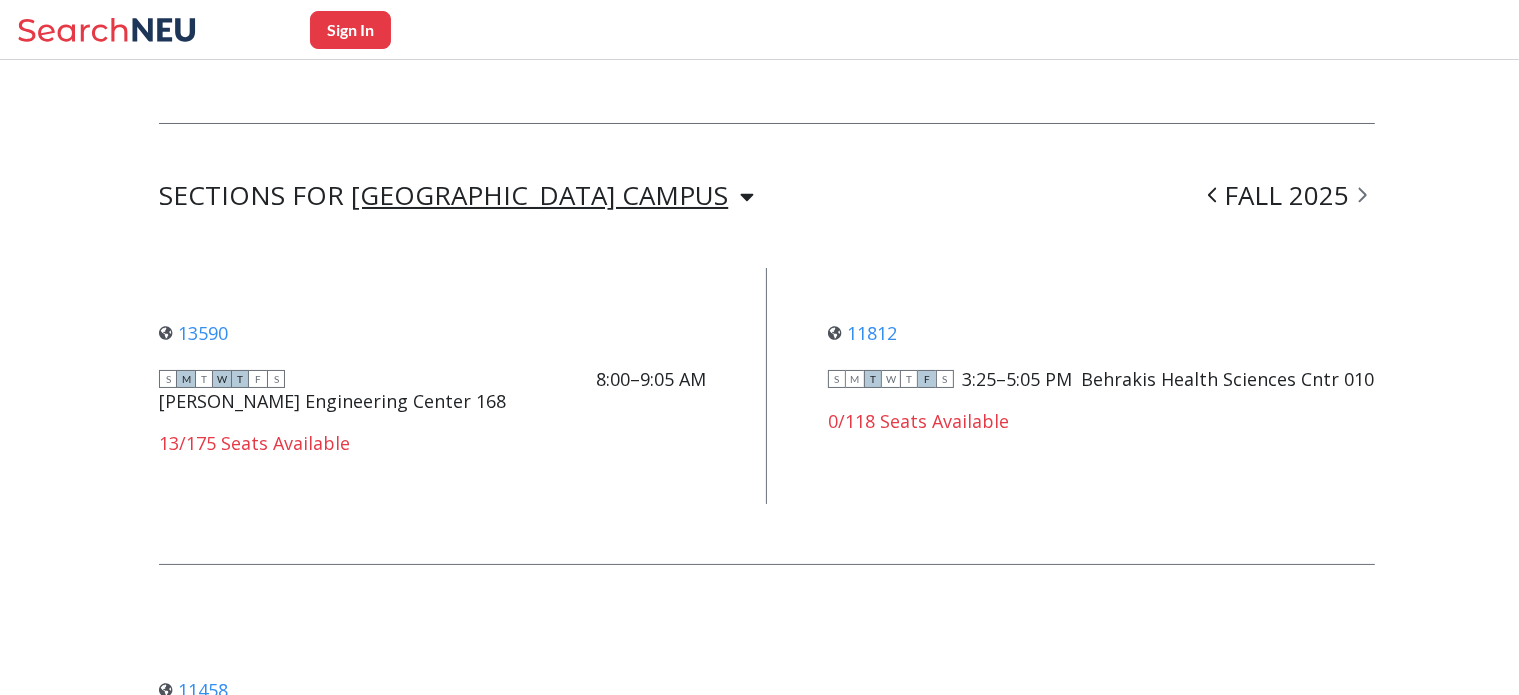 scroll, scrollTop: 1614, scrollLeft: 0, axis: vertical 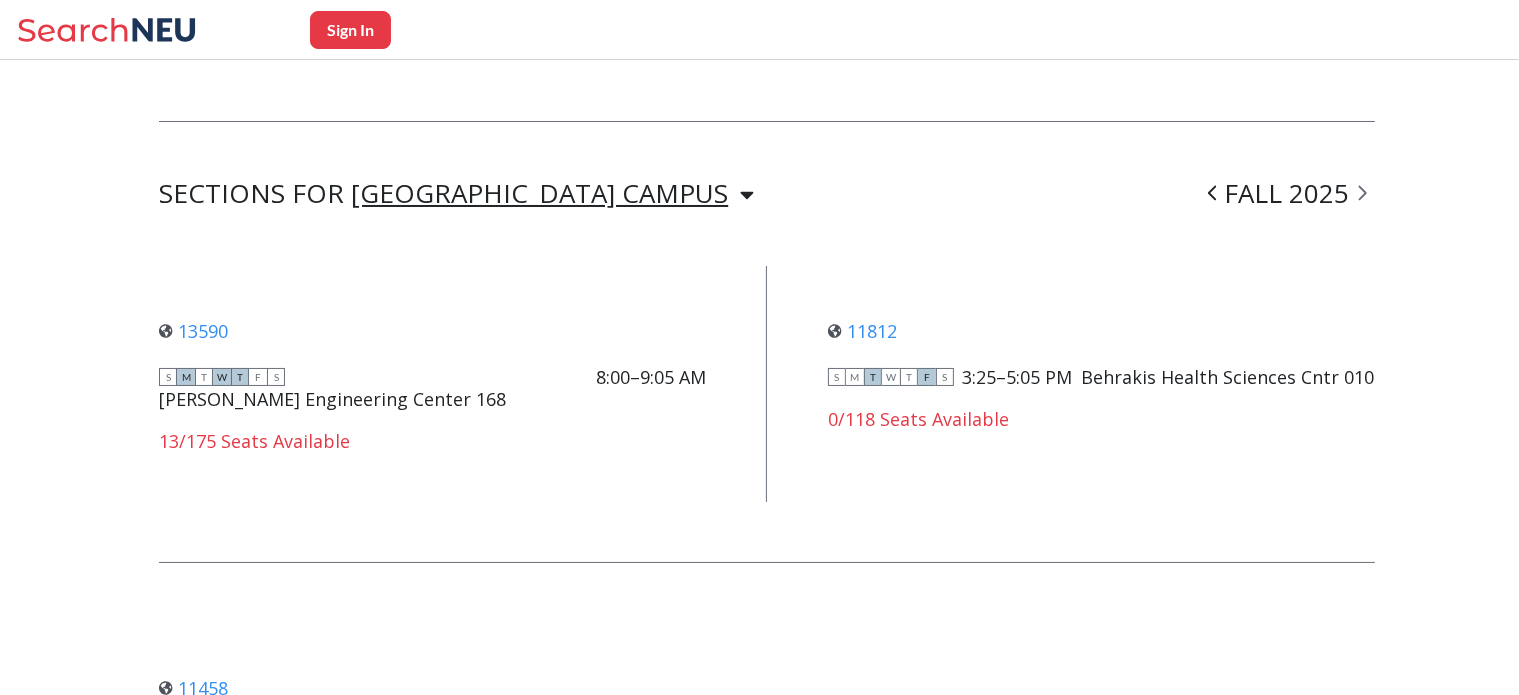 click on "BOSTON CAMPUS BOSTON CAMPUS" at bounding box center (552, 194) 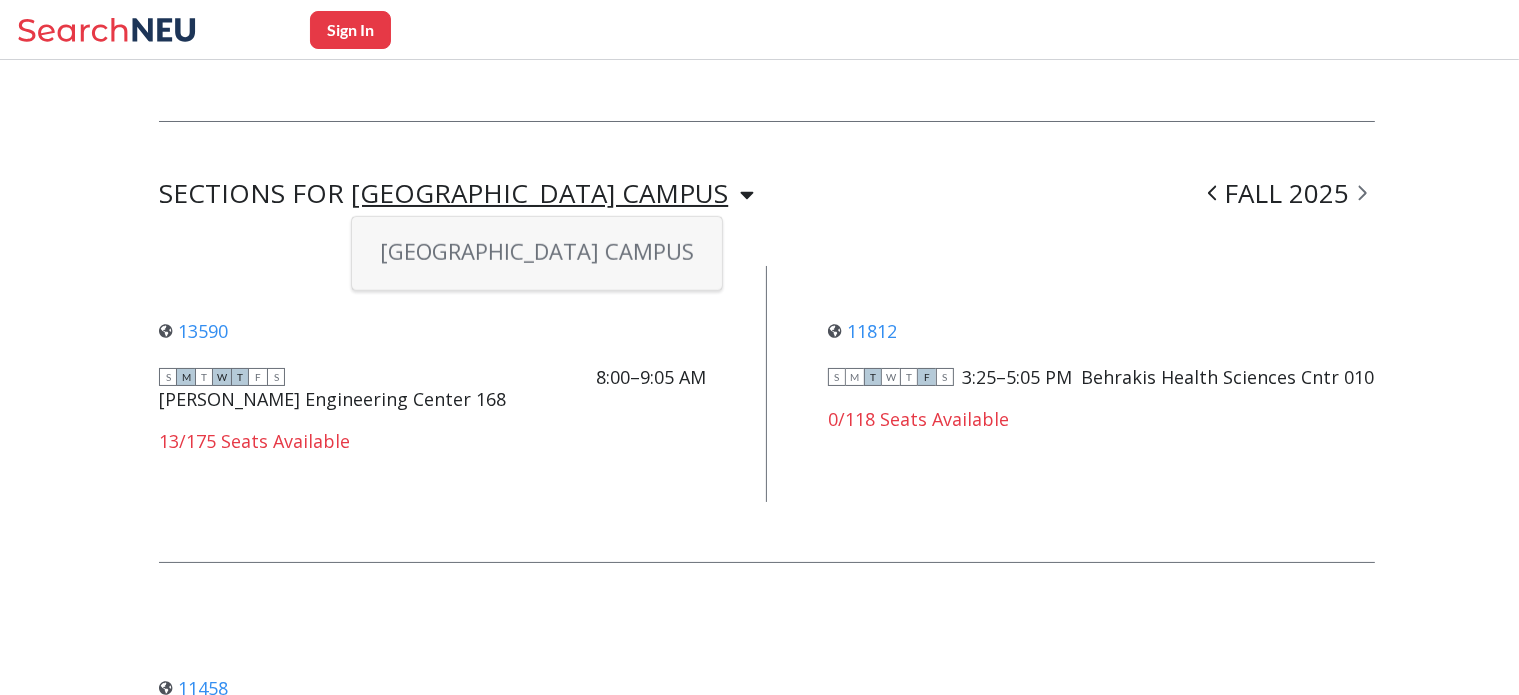 click on "BOSTON CAMPUS BOSTON CAMPUS" at bounding box center [552, 194] 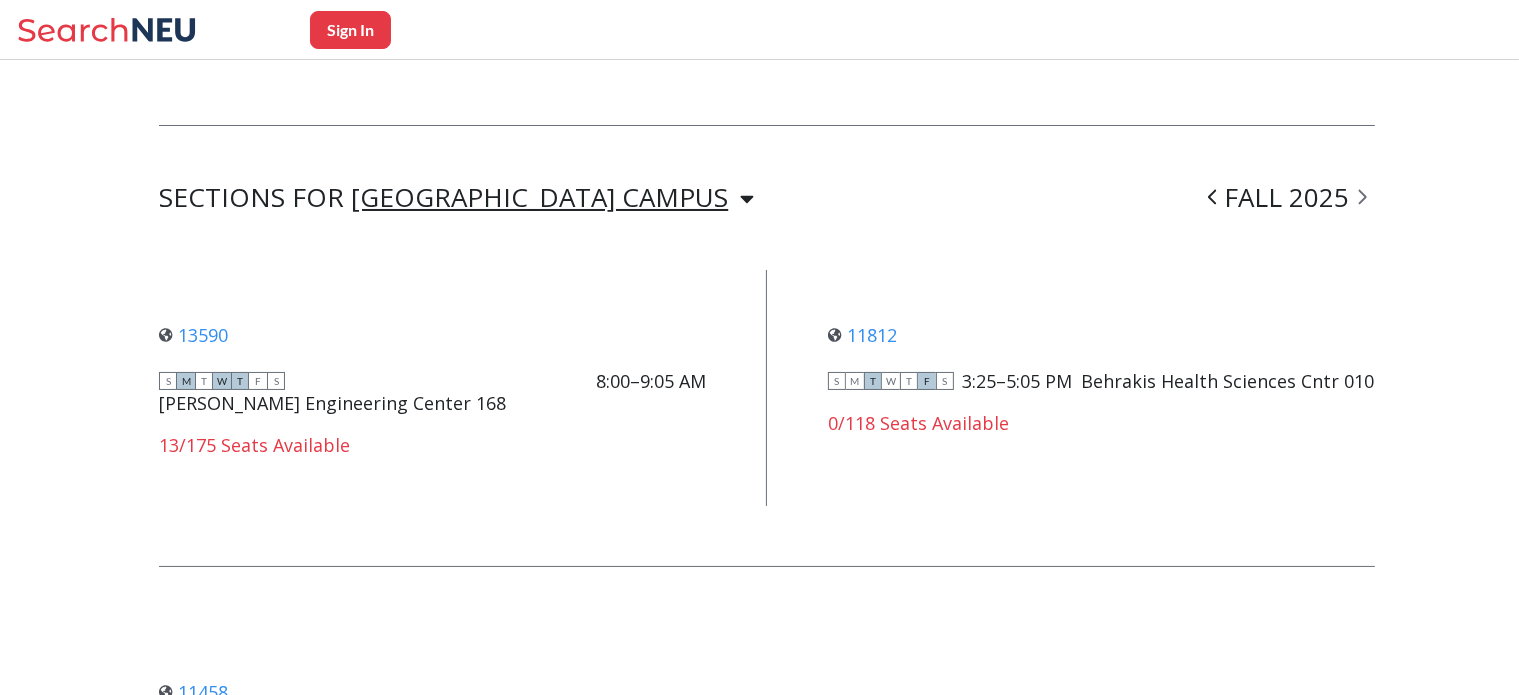 scroll, scrollTop: 1611, scrollLeft: 0, axis: vertical 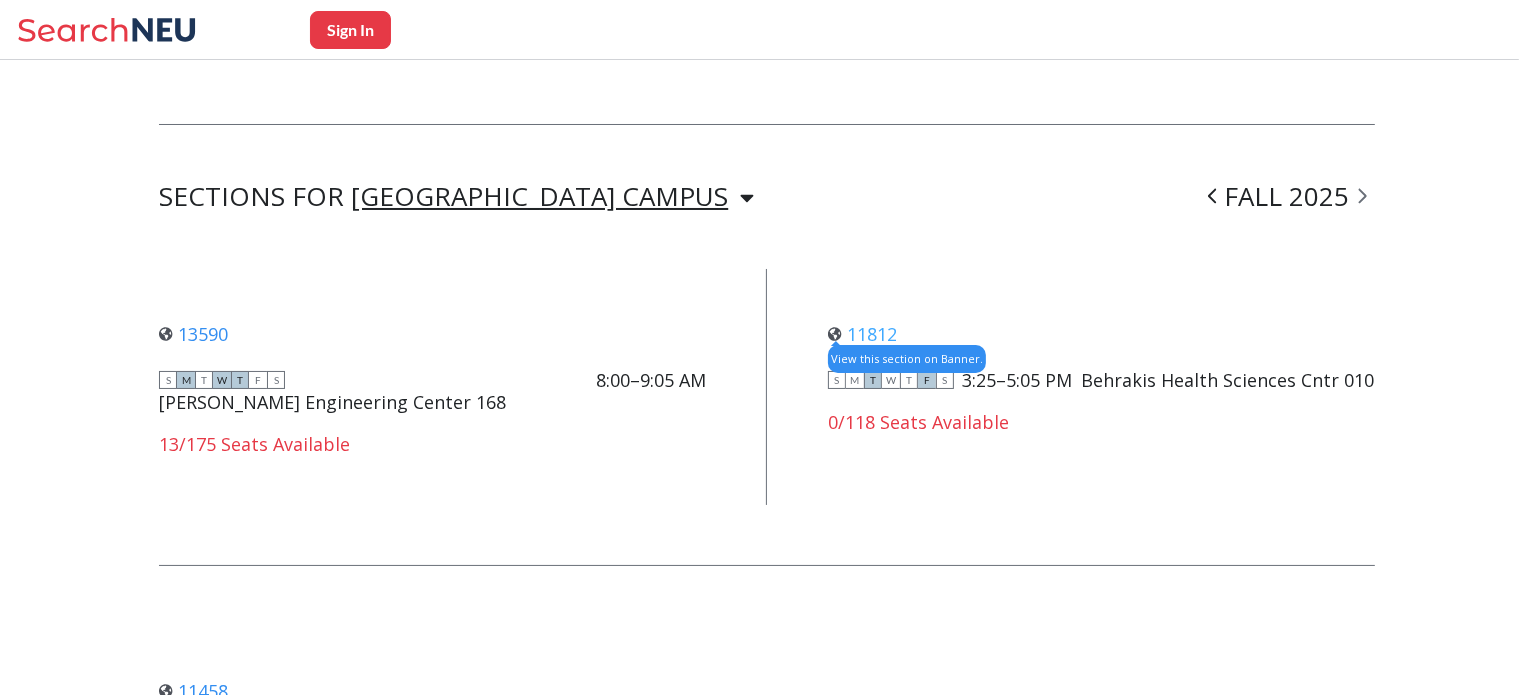 click on "11812" at bounding box center [862, 334] 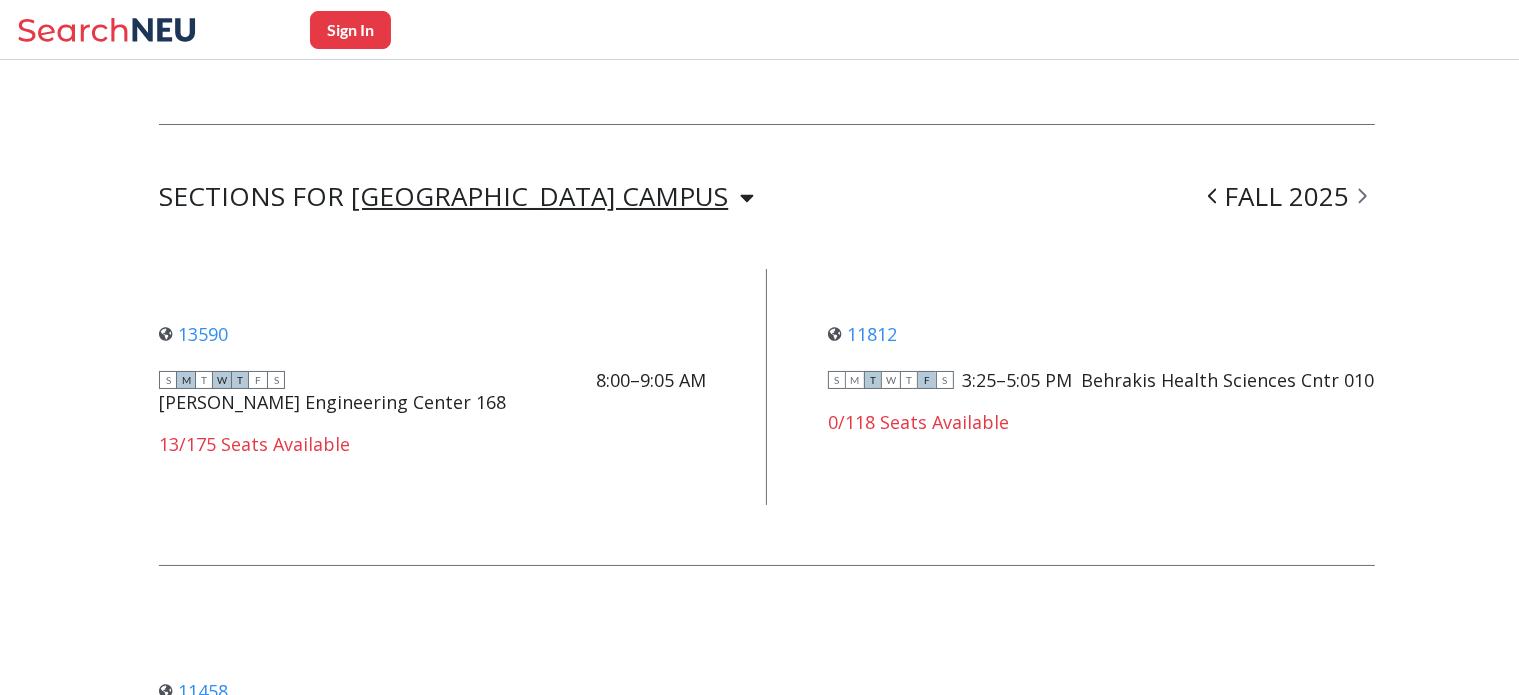 scroll, scrollTop: 1912, scrollLeft: 0, axis: vertical 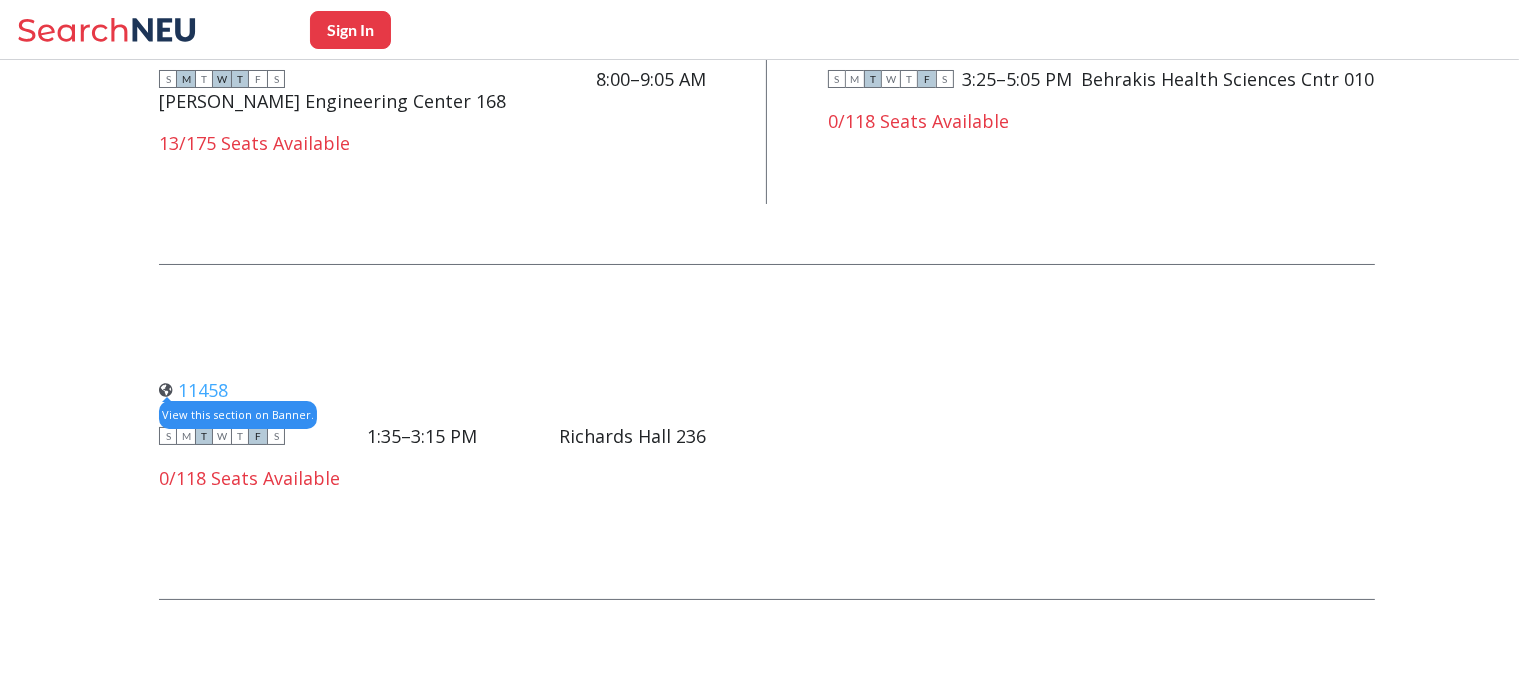 click on "11458" at bounding box center (193, 390) 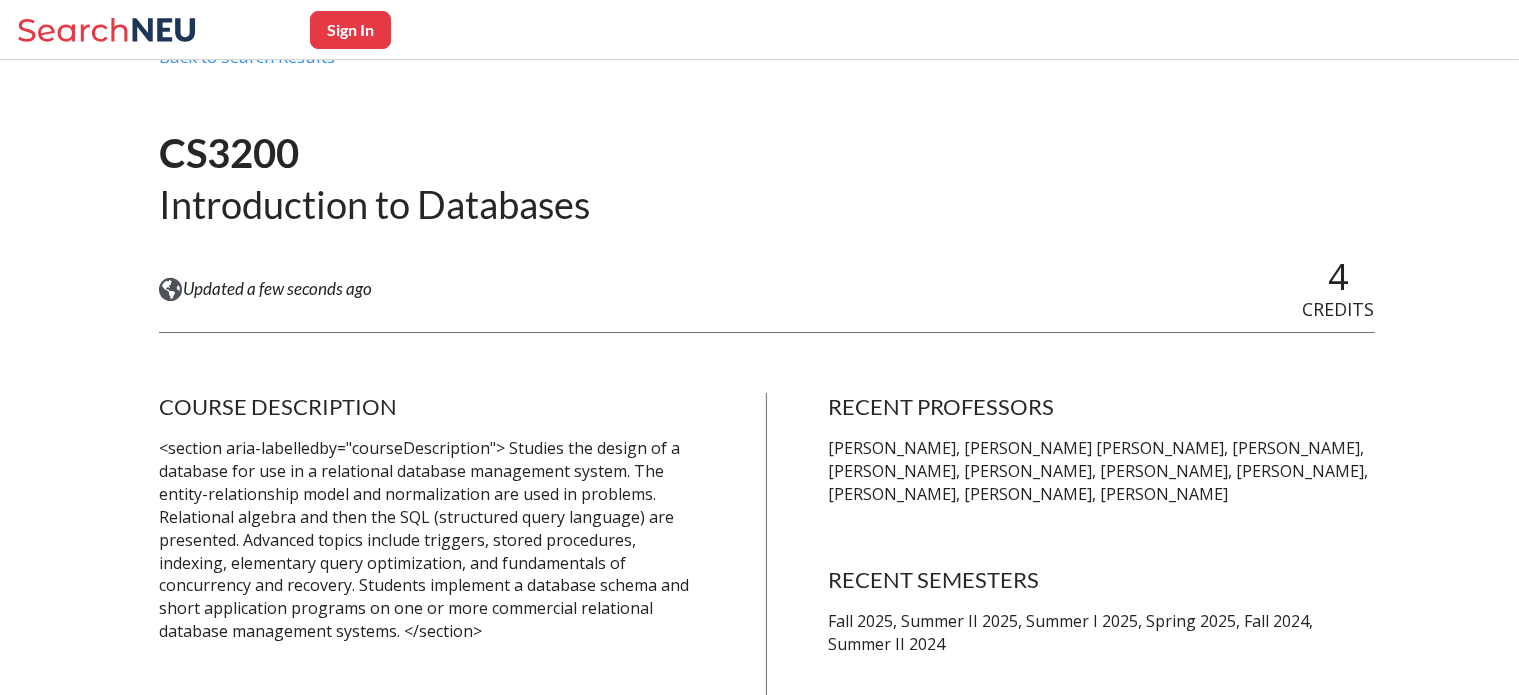 scroll, scrollTop: 0, scrollLeft: 0, axis: both 